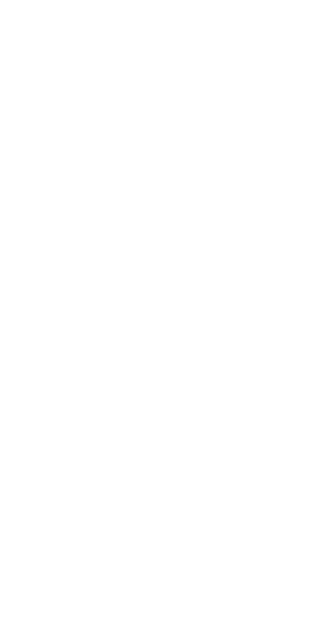 scroll, scrollTop: 0, scrollLeft: 0, axis: both 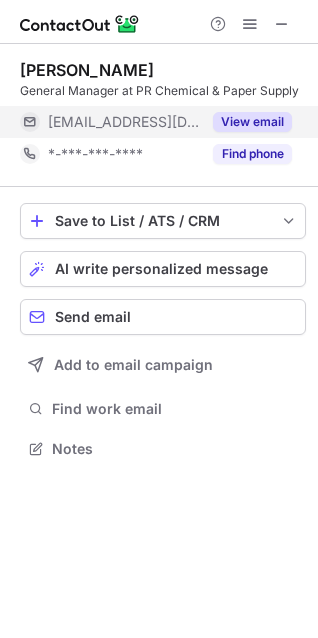 click on "View email" at bounding box center (252, 122) 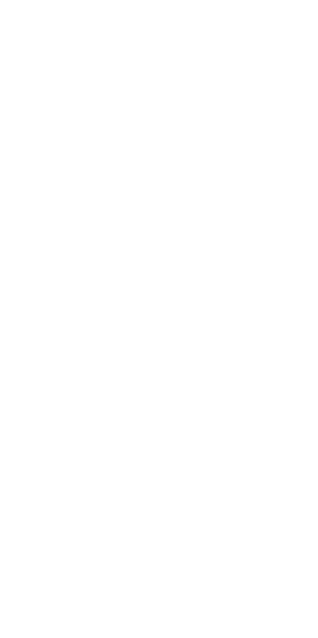 scroll, scrollTop: 0, scrollLeft: 0, axis: both 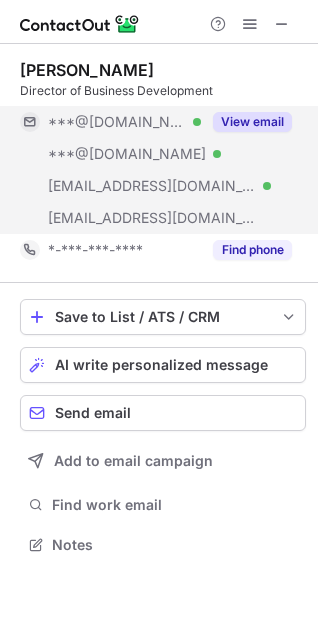 click on "View email" at bounding box center [252, 122] 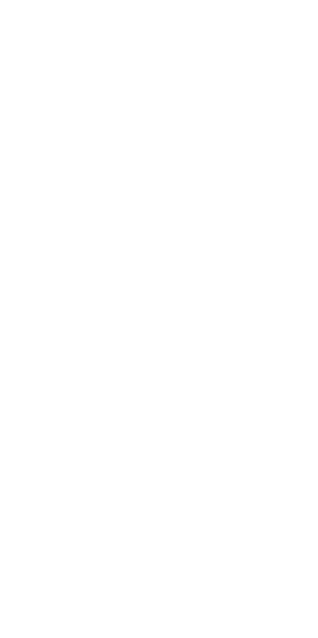 scroll, scrollTop: 0, scrollLeft: 0, axis: both 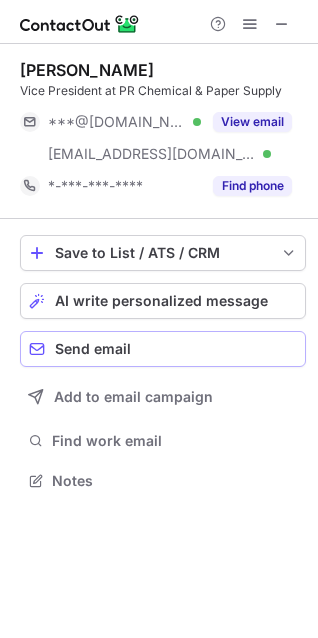 click on "Send email" at bounding box center (163, 349) 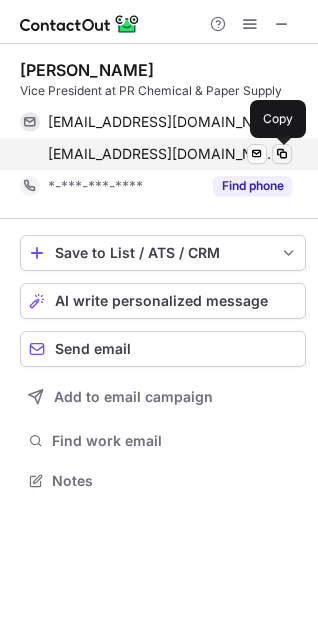 click at bounding box center (282, 154) 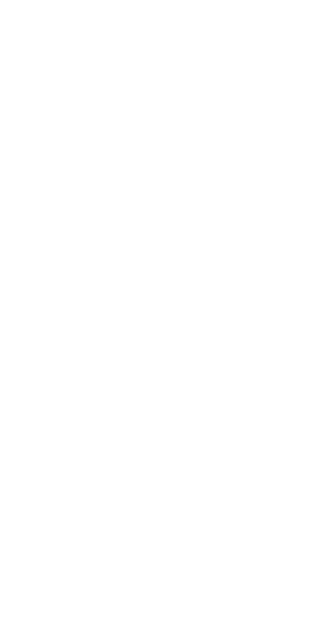 scroll, scrollTop: 0, scrollLeft: 0, axis: both 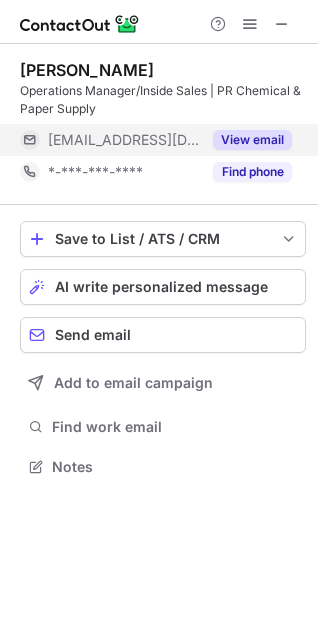 click on "View email" at bounding box center (252, 140) 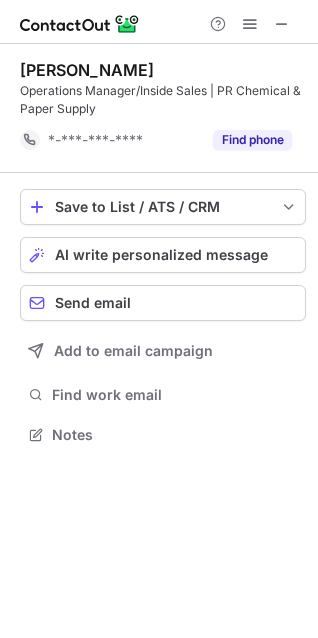 scroll, scrollTop: 420, scrollLeft: 318, axis: both 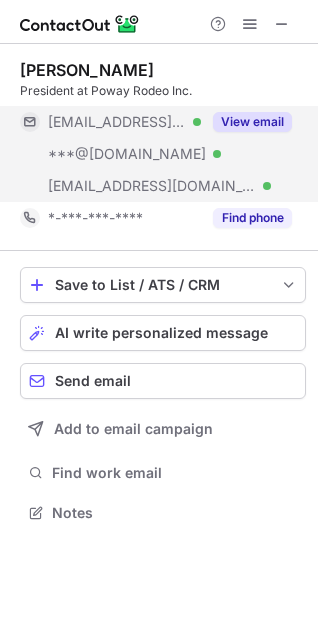 click on "View email" at bounding box center [252, 122] 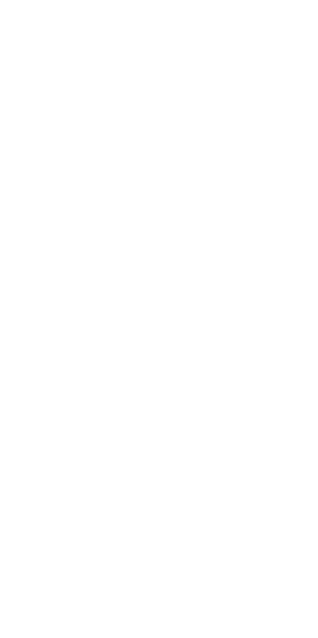 scroll, scrollTop: 0, scrollLeft: 0, axis: both 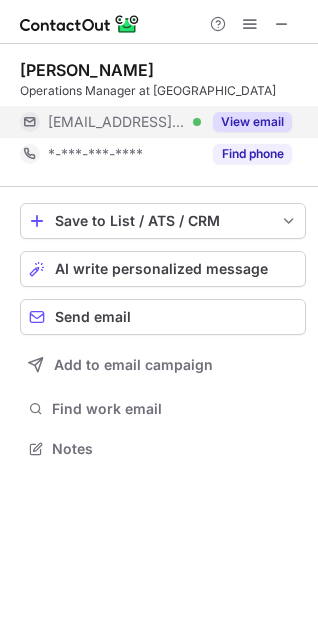 click on "View email" at bounding box center [252, 122] 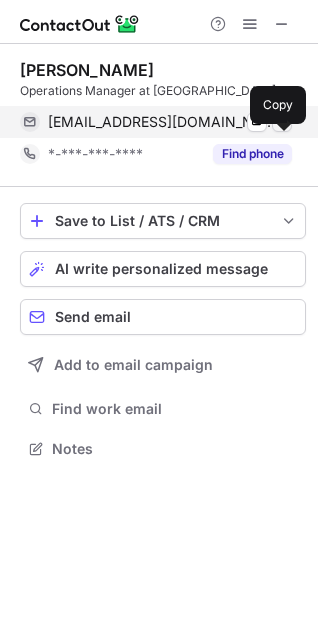 click at bounding box center (282, 122) 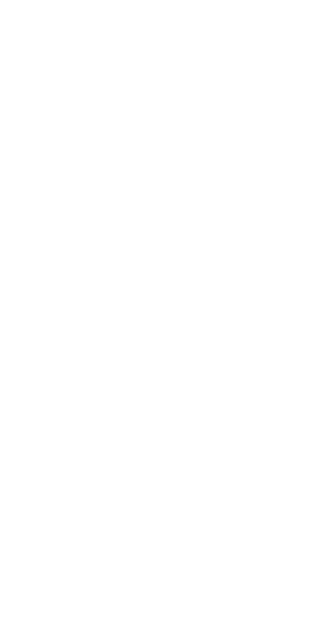 scroll, scrollTop: 0, scrollLeft: 0, axis: both 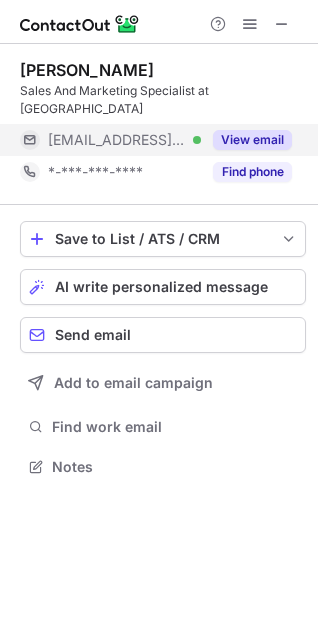 click on "View email" at bounding box center (252, 140) 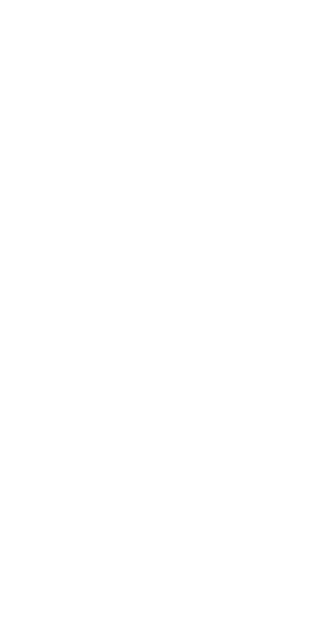 scroll, scrollTop: 0, scrollLeft: 0, axis: both 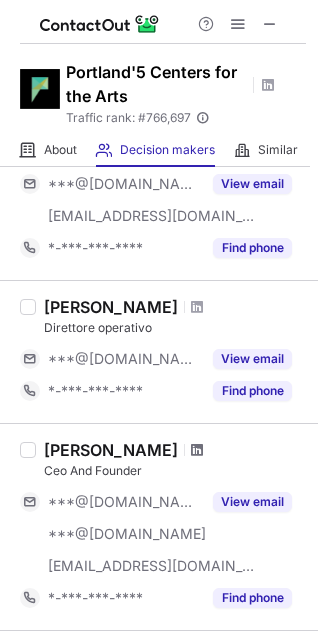 click at bounding box center [197, 450] 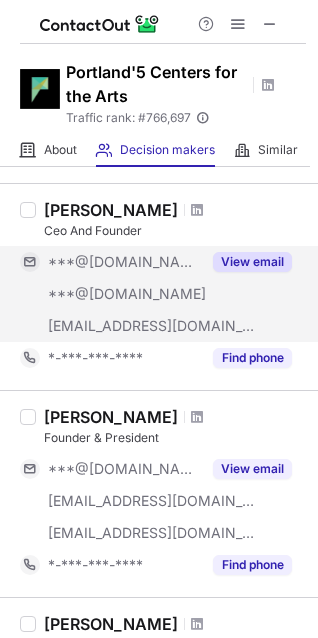 scroll, scrollTop: 1440, scrollLeft: 0, axis: vertical 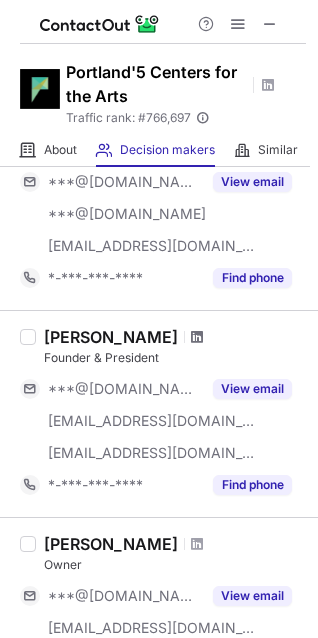 click at bounding box center [197, 337] 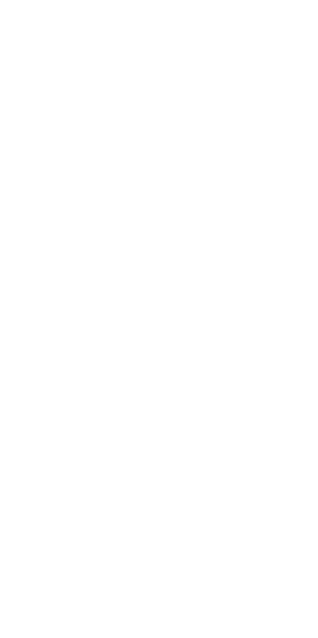 scroll, scrollTop: 0, scrollLeft: 0, axis: both 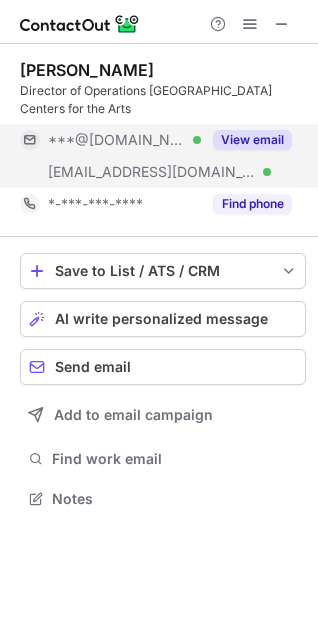 click on "View email" at bounding box center [252, 140] 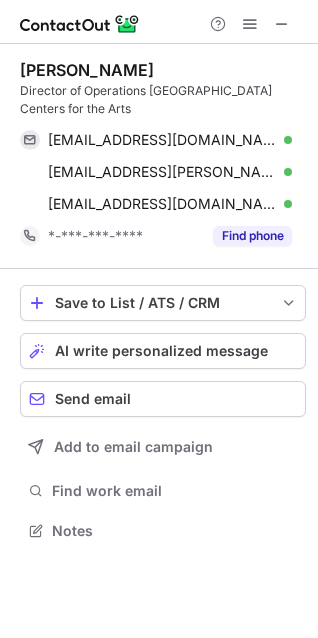 scroll, scrollTop: 10, scrollLeft: 9, axis: both 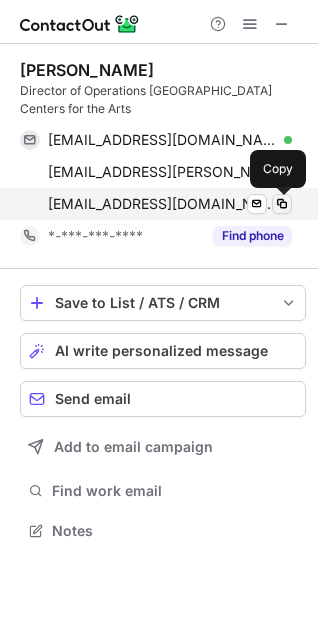 click at bounding box center [282, 204] 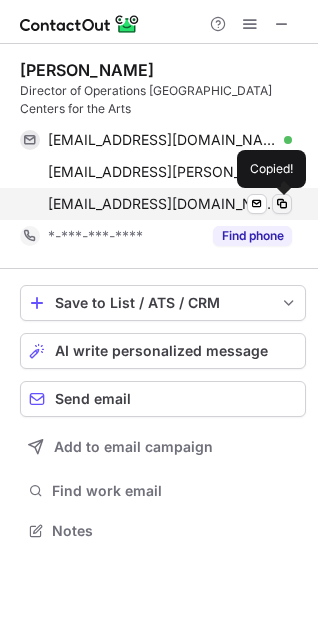 type 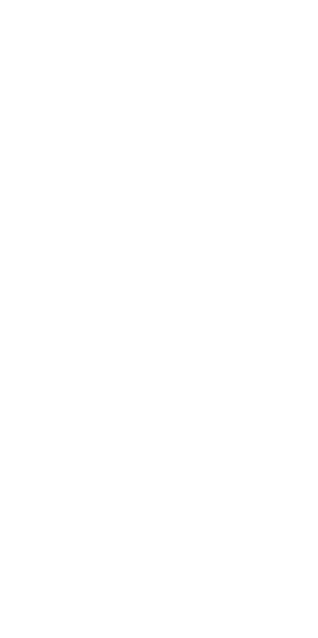 scroll, scrollTop: 0, scrollLeft: 0, axis: both 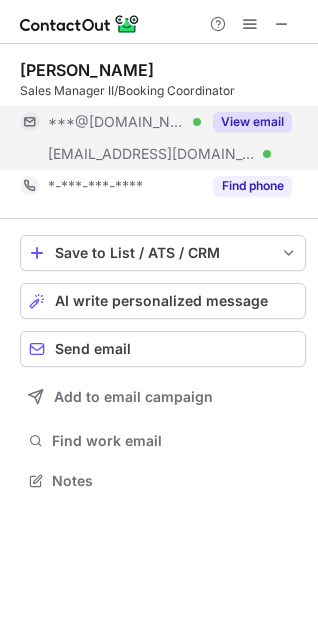 click on "View email" at bounding box center (252, 122) 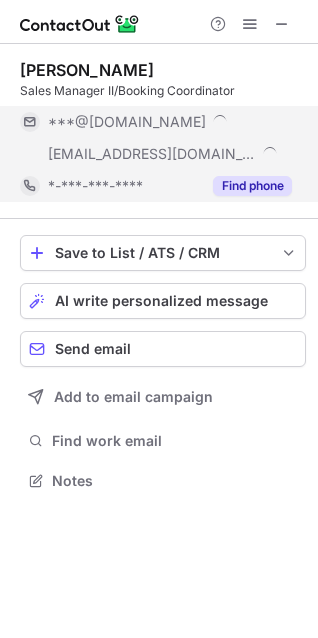 scroll, scrollTop: 9, scrollLeft: 9, axis: both 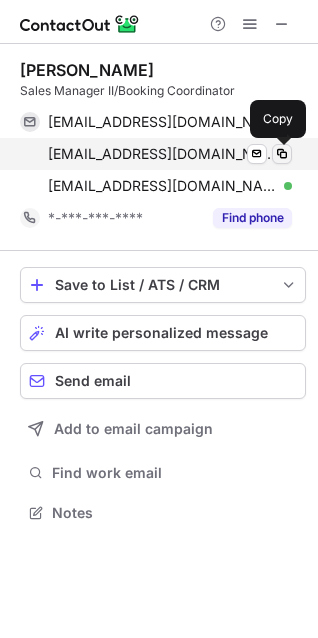click at bounding box center [282, 154] 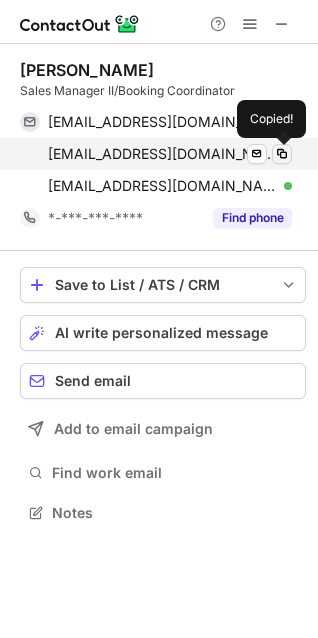 type 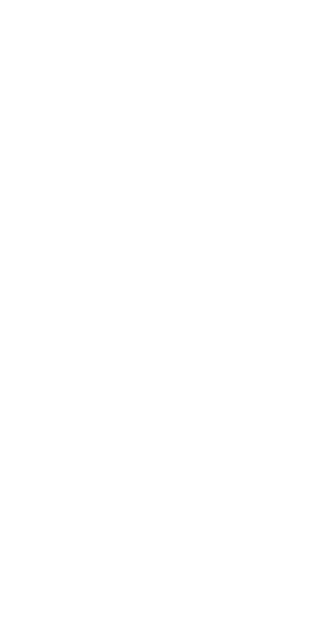 scroll, scrollTop: 0, scrollLeft: 0, axis: both 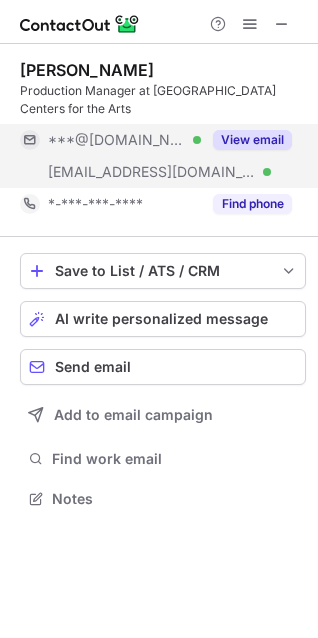 click on "View email" at bounding box center [252, 140] 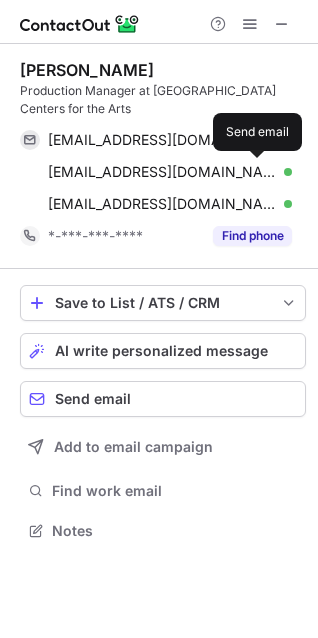 scroll, scrollTop: 10, scrollLeft: 9, axis: both 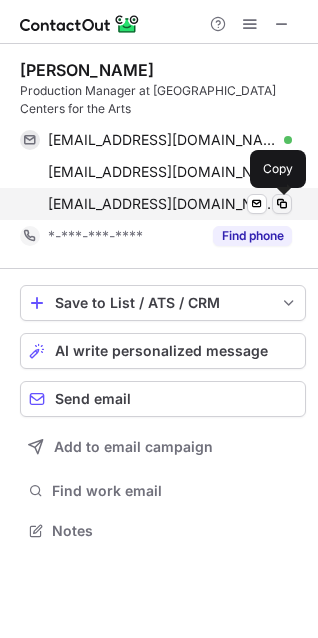 click at bounding box center (282, 204) 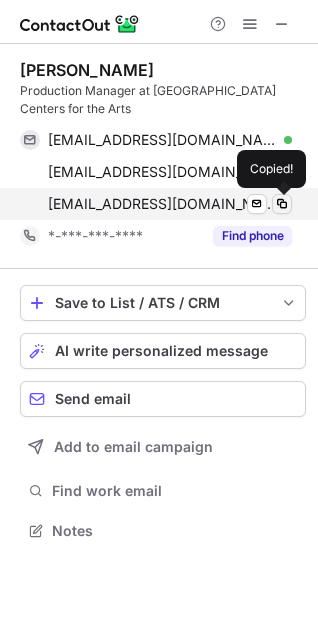 type 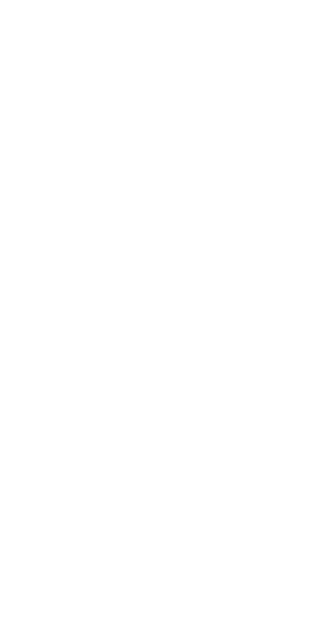scroll, scrollTop: 0, scrollLeft: 0, axis: both 